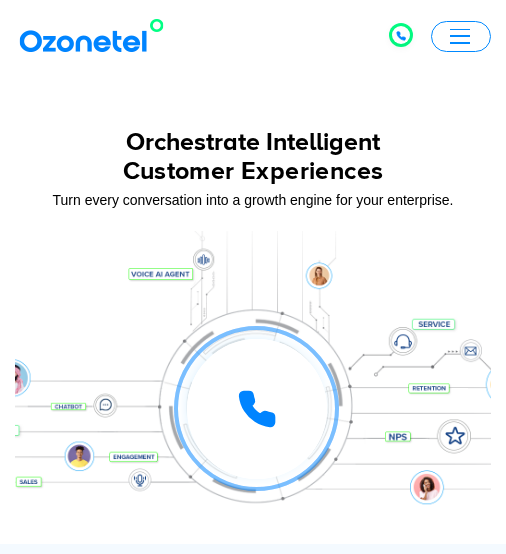 scroll, scrollTop: 0, scrollLeft: 0, axis: both 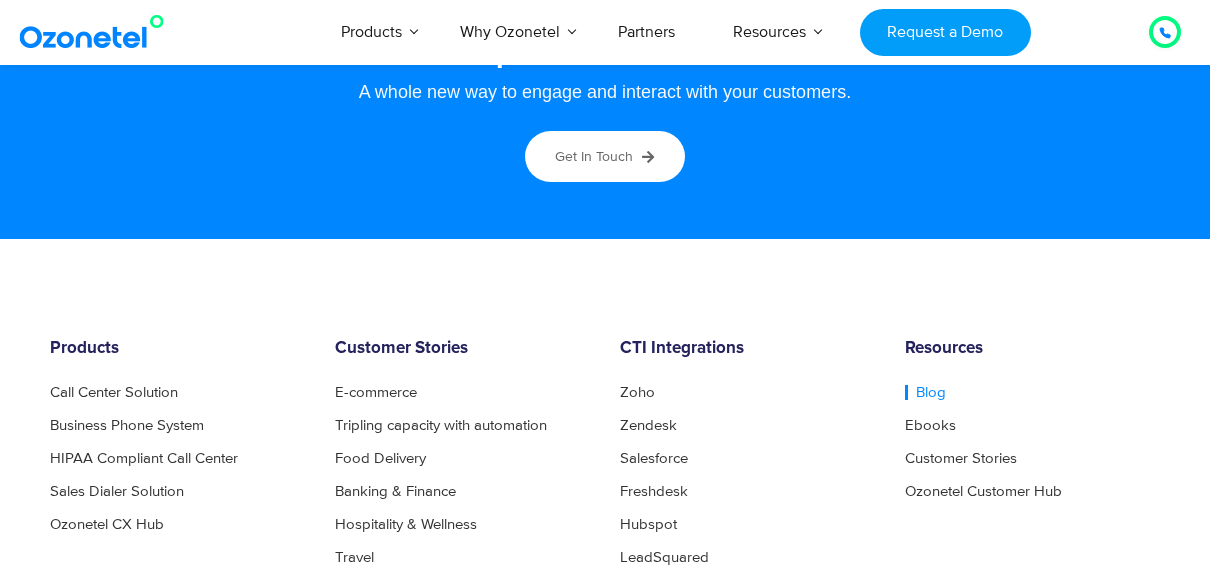 click on "Blog" at bounding box center [925, 392] 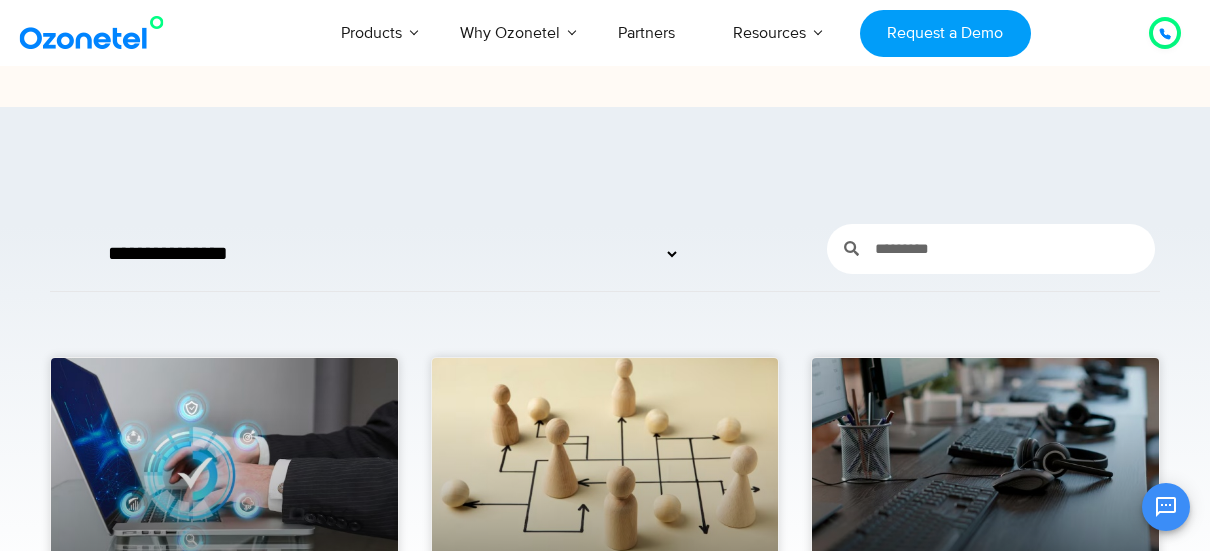 scroll, scrollTop: 0, scrollLeft: 0, axis: both 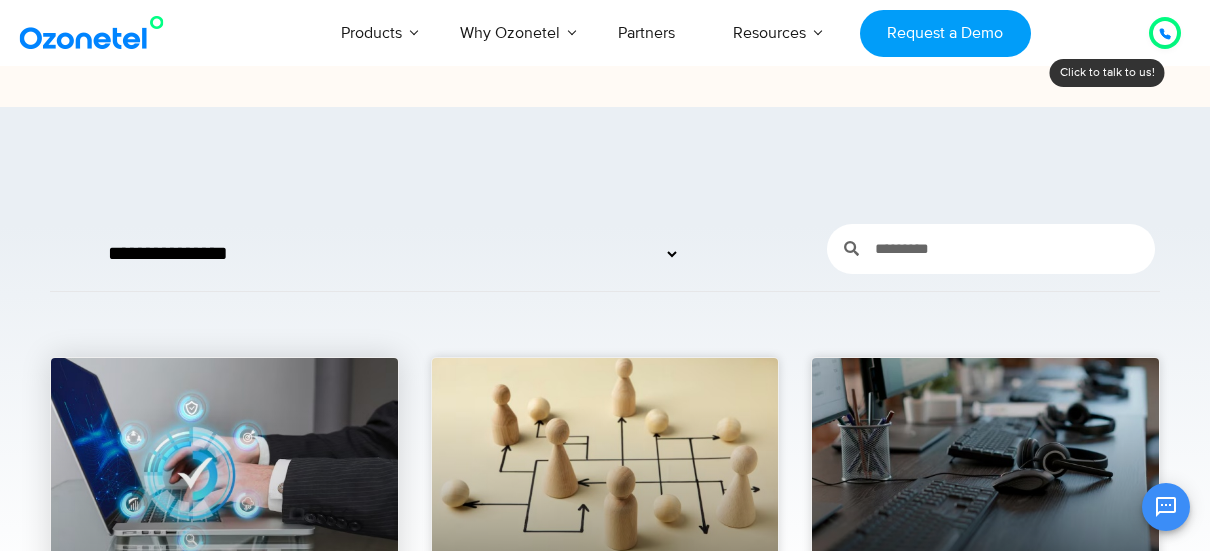 click at bounding box center (224, 455) 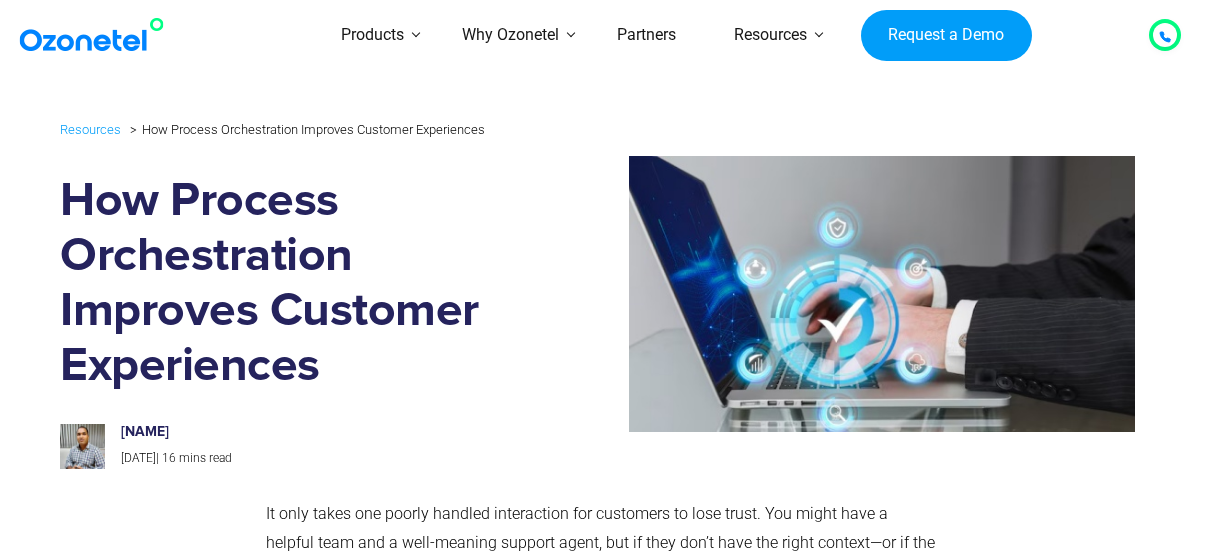 scroll, scrollTop: 0, scrollLeft: 0, axis: both 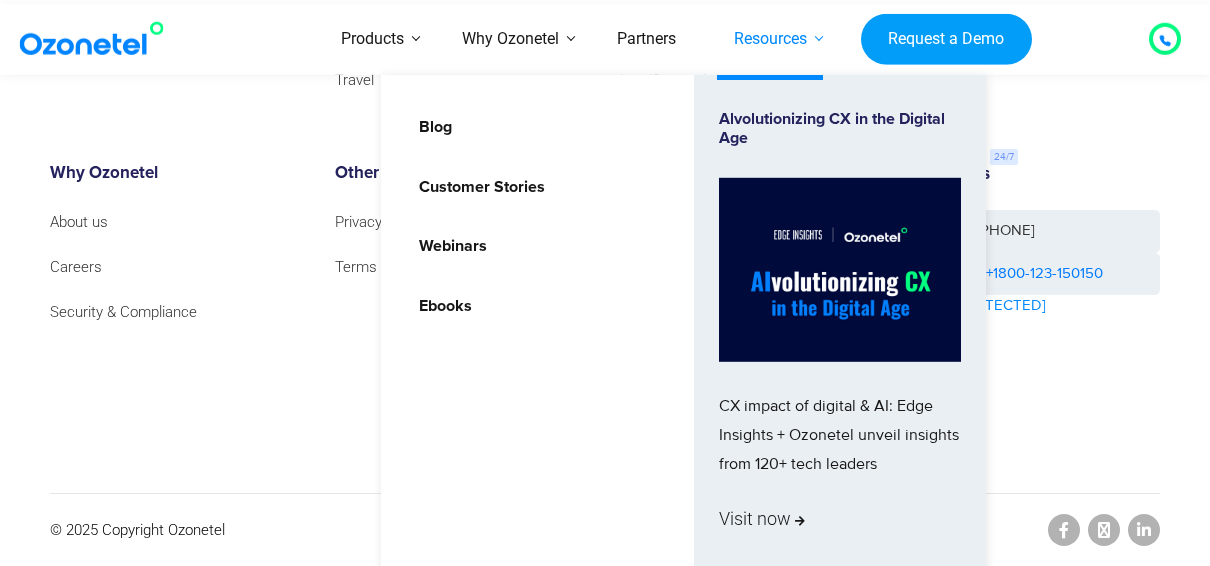 click on "Resources" at bounding box center (770, 39) 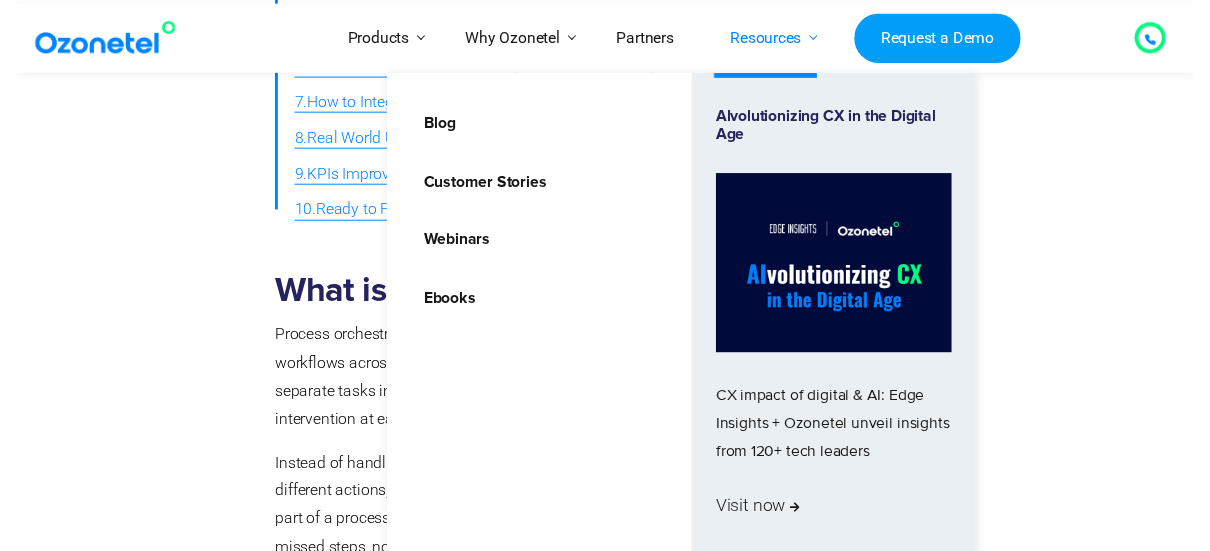 scroll, scrollTop: 0, scrollLeft: 0, axis: both 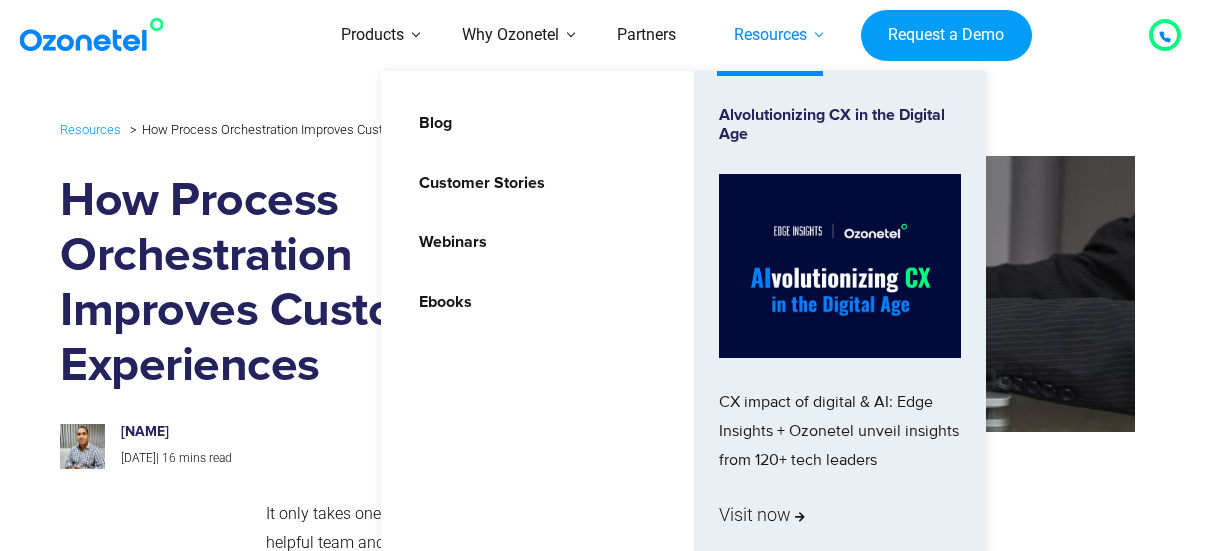 click on "Resources" at bounding box center [770, 35] 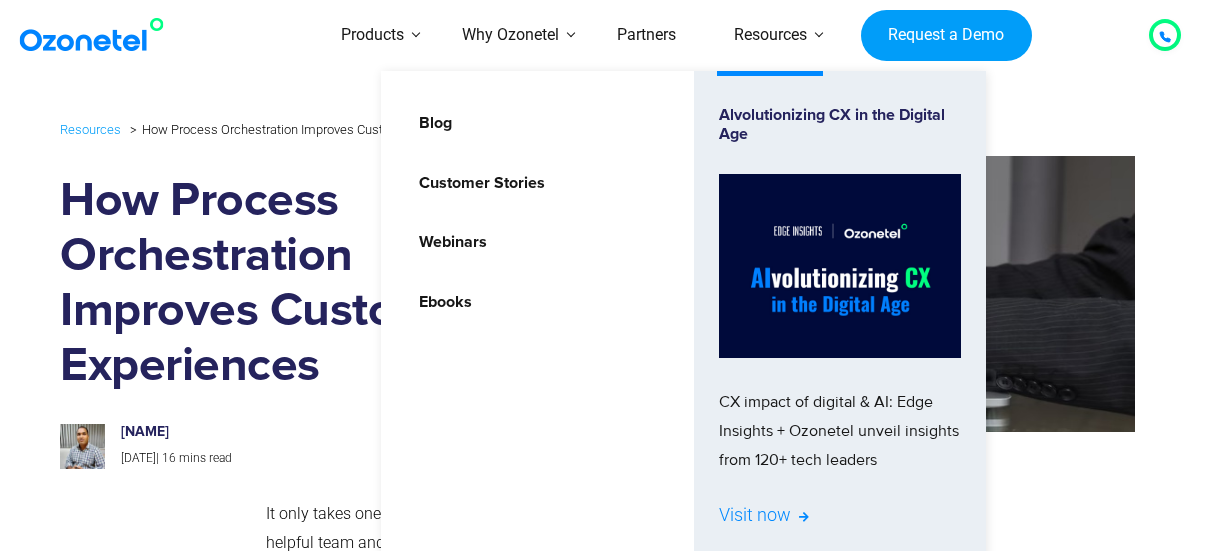 click on "Visit now" at bounding box center [764, 515] 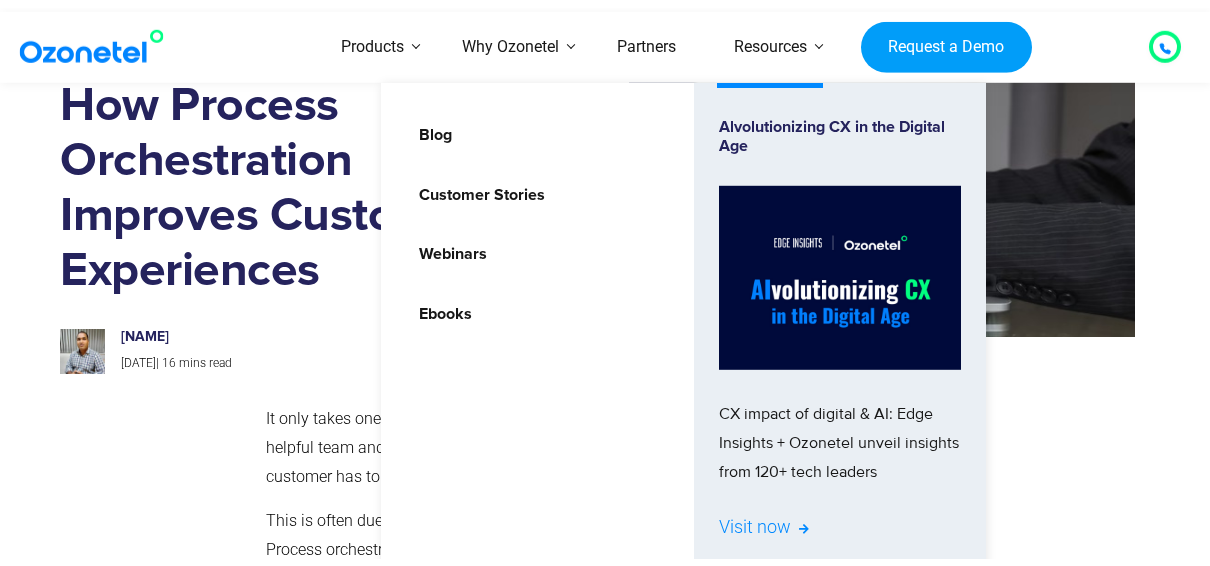 scroll, scrollTop: 267, scrollLeft: 0, axis: vertical 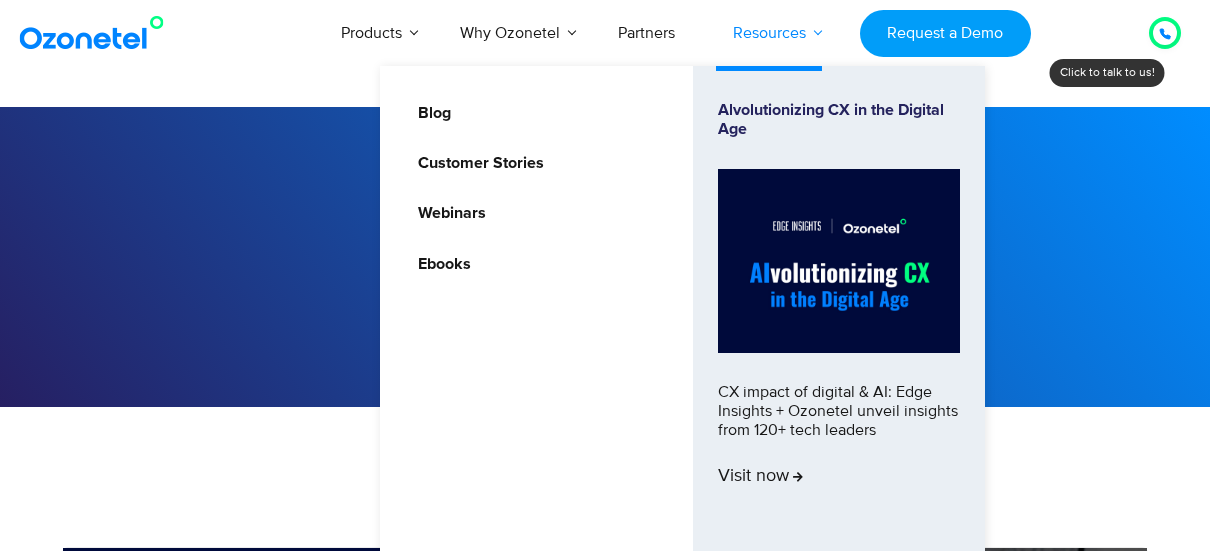 click on "Resources" at bounding box center (769, 33) 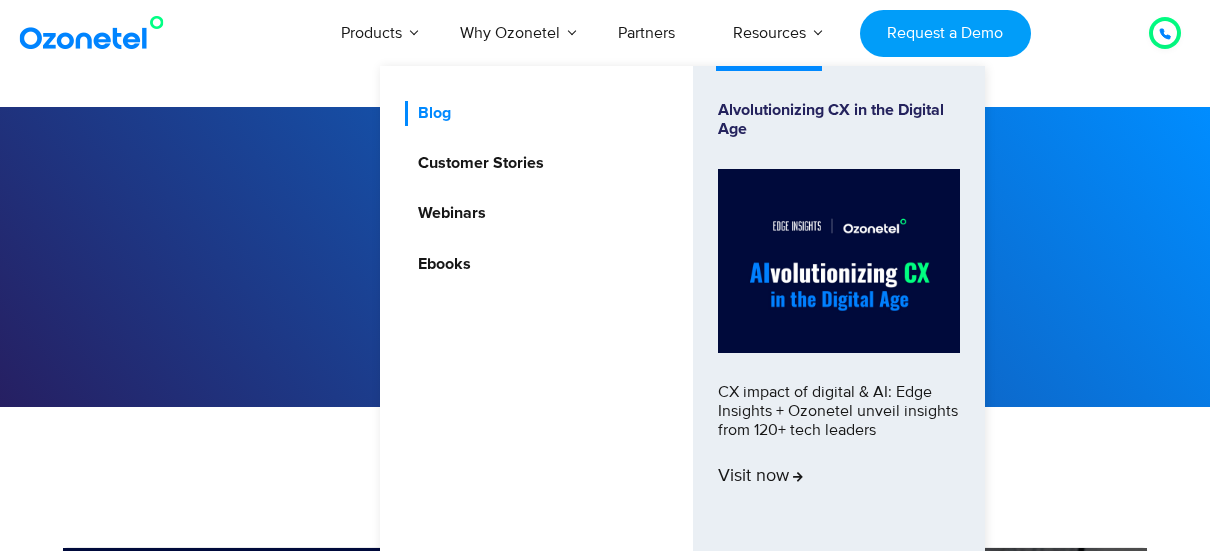 click on "Blog" at bounding box center (429, 113) 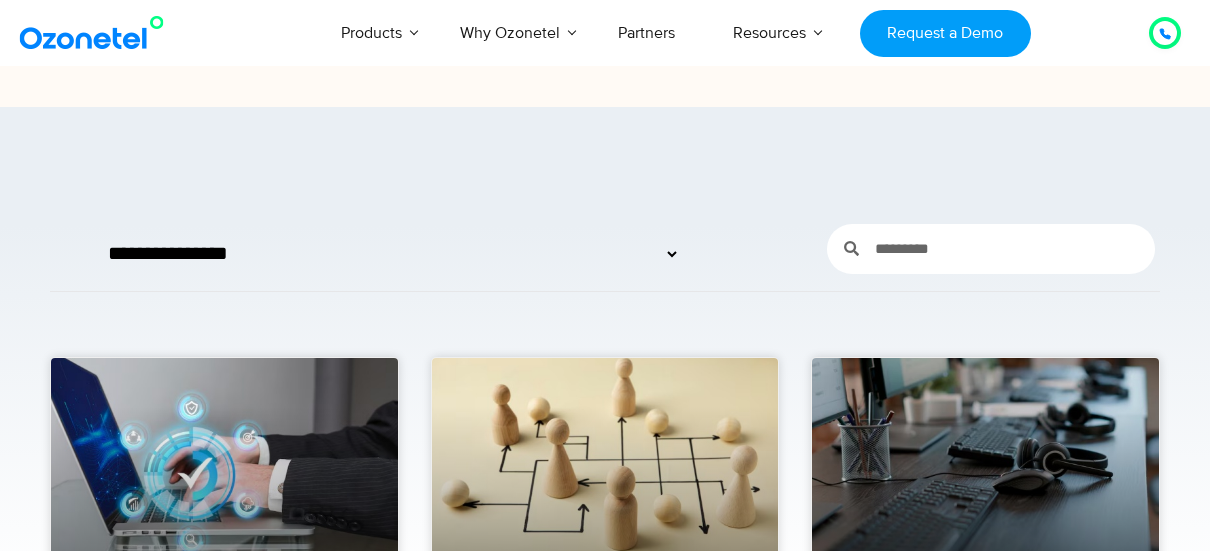 scroll, scrollTop: 0, scrollLeft: 0, axis: both 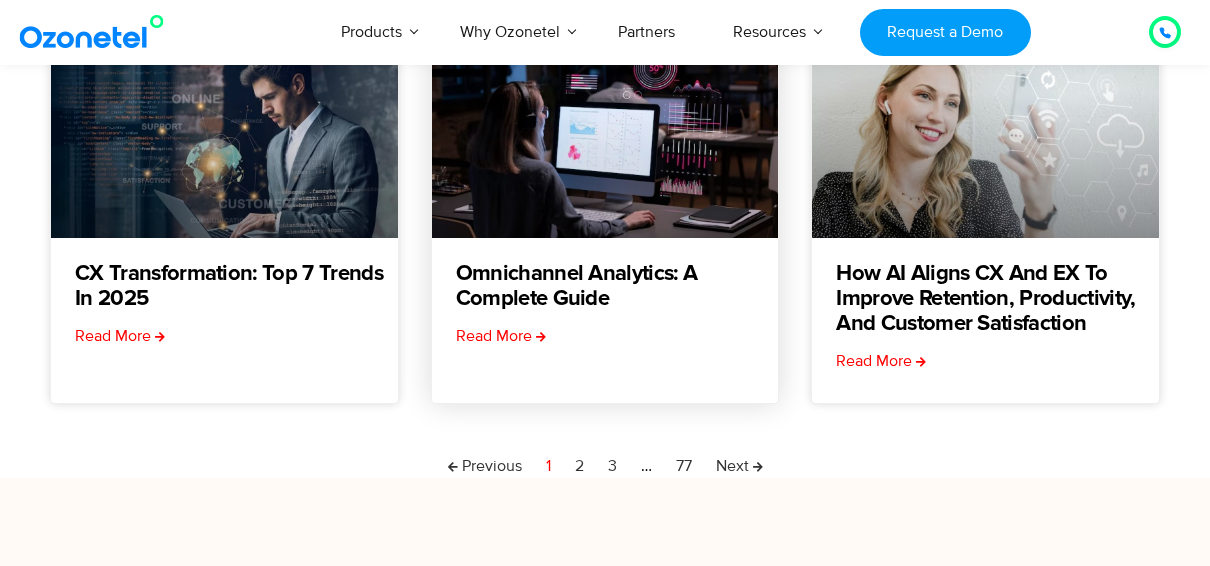 click at bounding box center [605, 141] 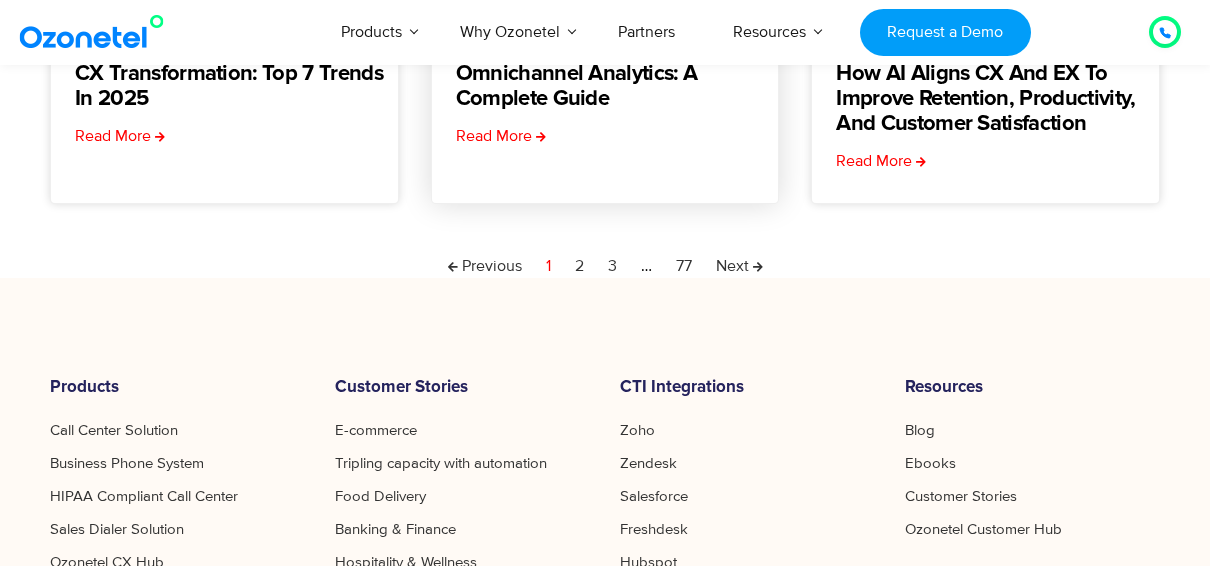 scroll, scrollTop: 917, scrollLeft: 0, axis: vertical 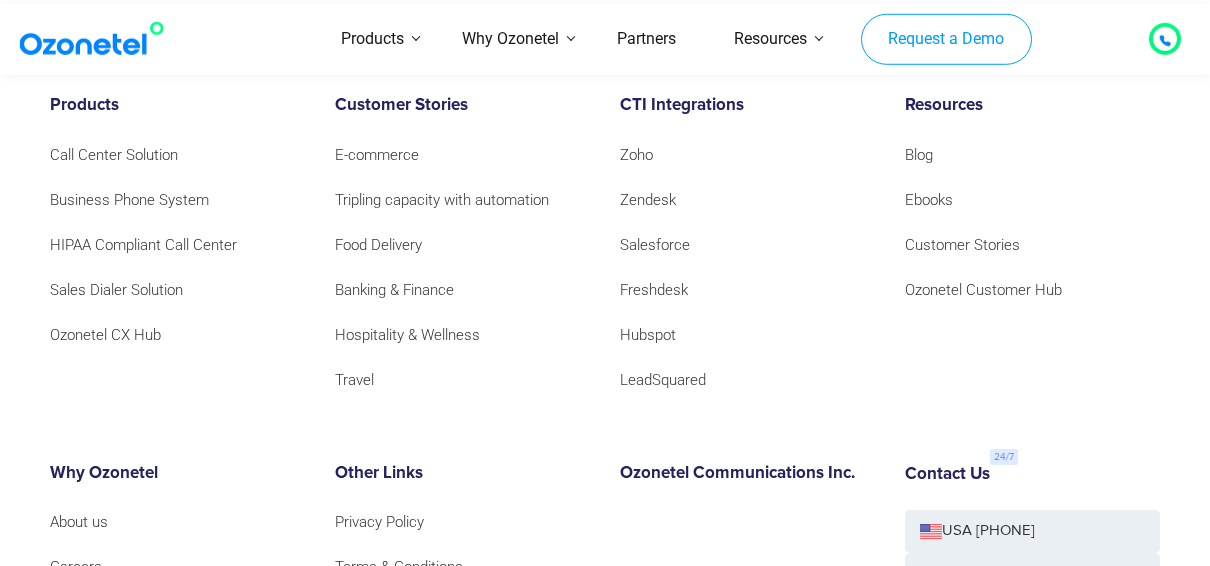click on "Request a Demo" at bounding box center (946, 39) 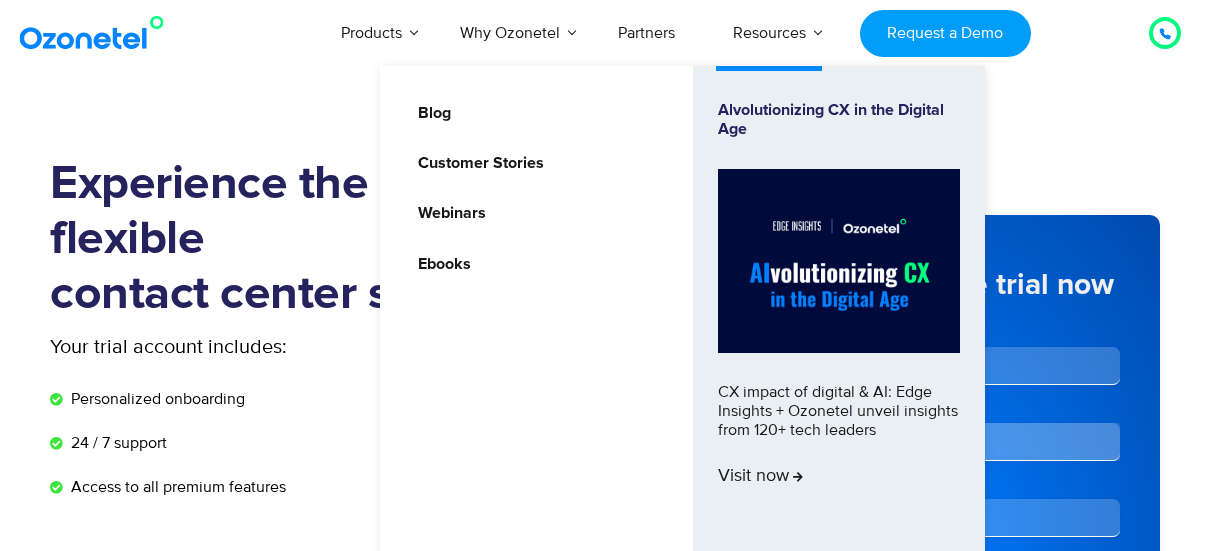 scroll, scrollTop: 0, scrollLeft: 0, axis: both 